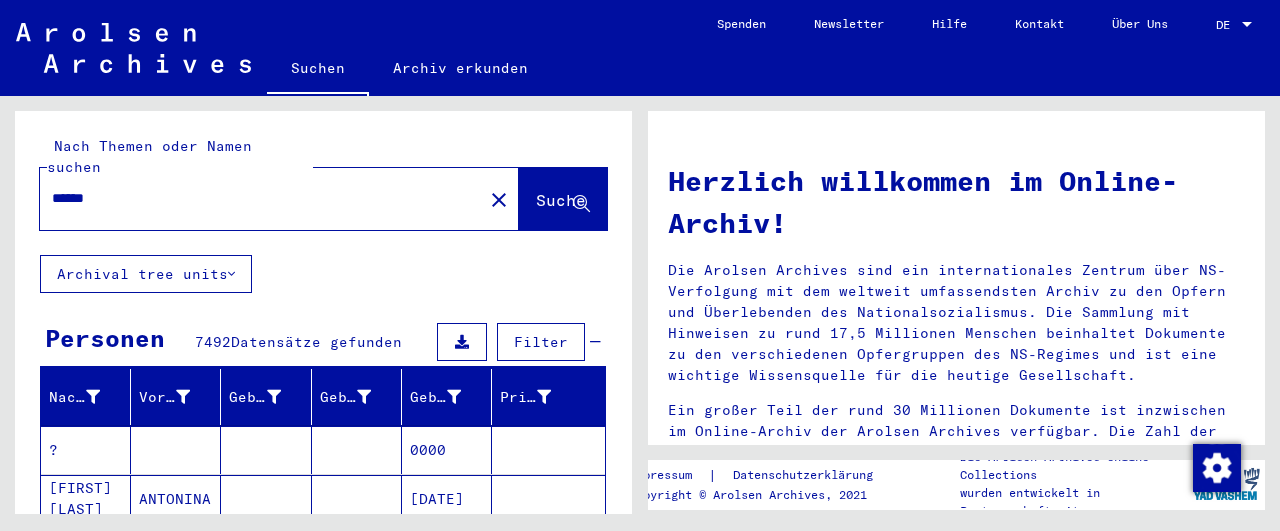 scroll, scrollTop: 0, scrollLeft: 0, axis: both 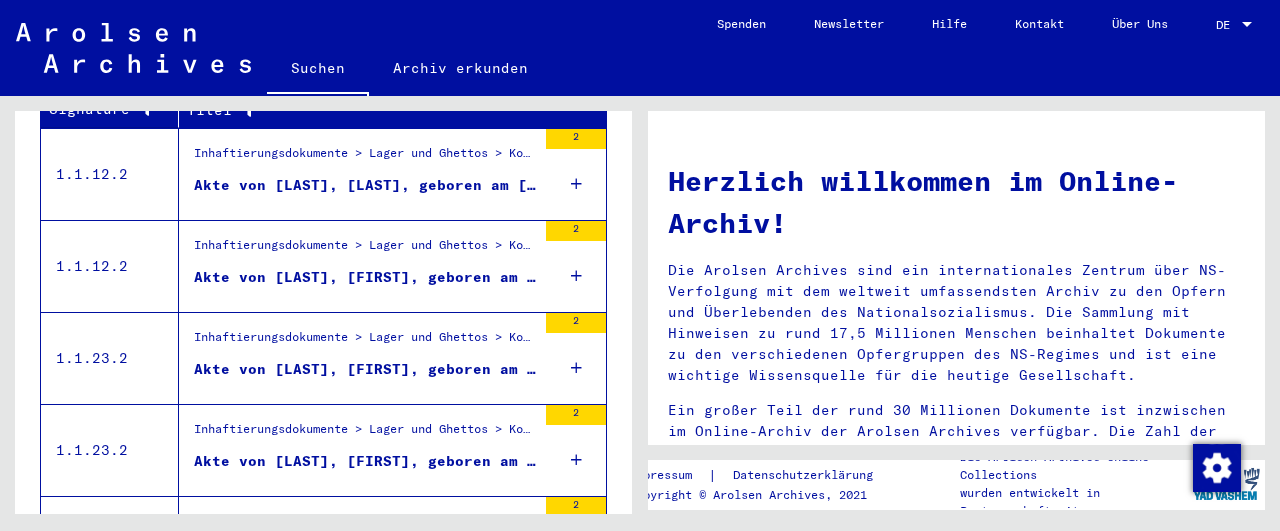 click on "2" at bounding box center [576, 174] 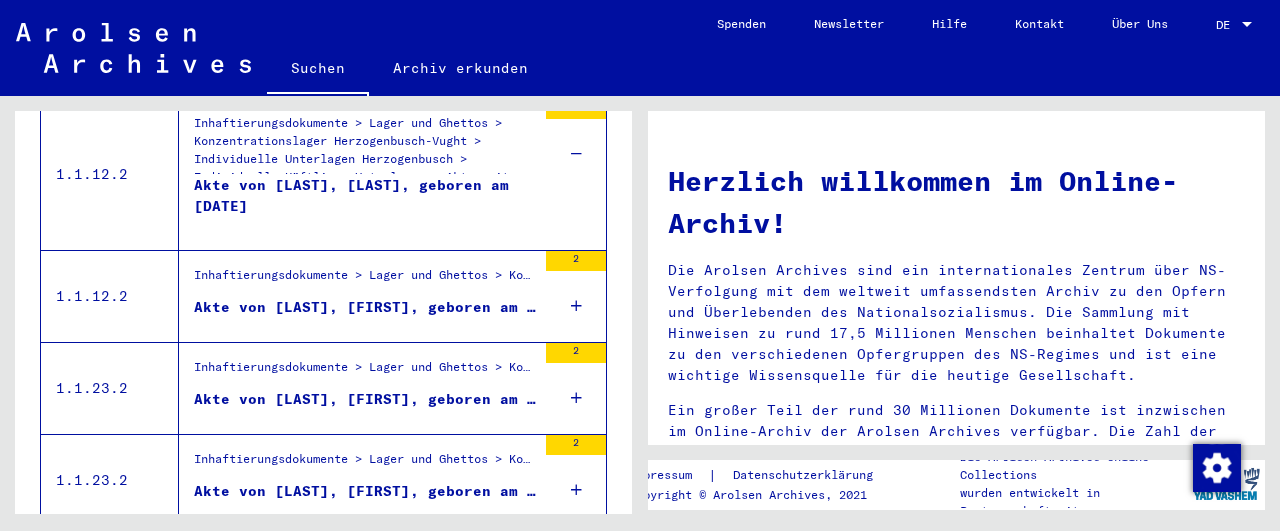 click on "Akte von [LAST], [LAST], geboren am [DATE]" at bounding box center [365, 205] 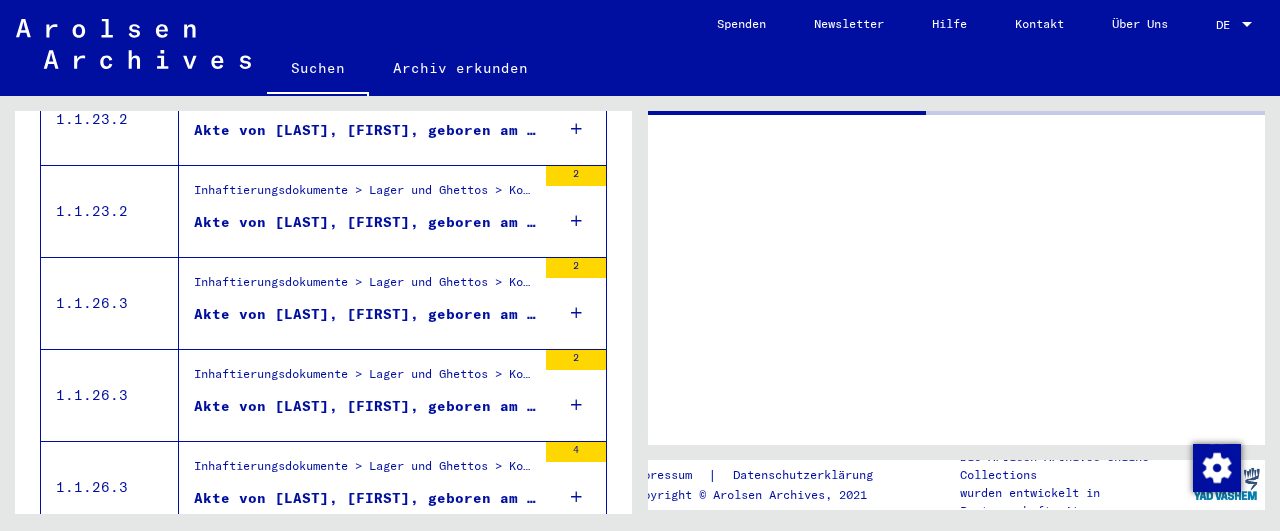 scroll, scrollTop: 427, scrollLeft: 0, axis: vertical 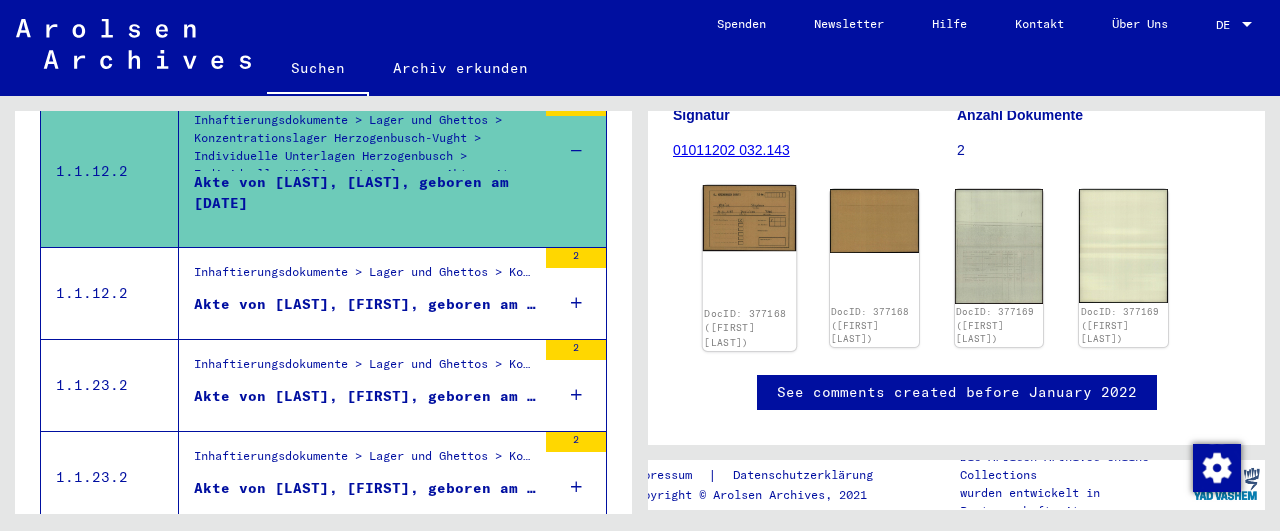 click 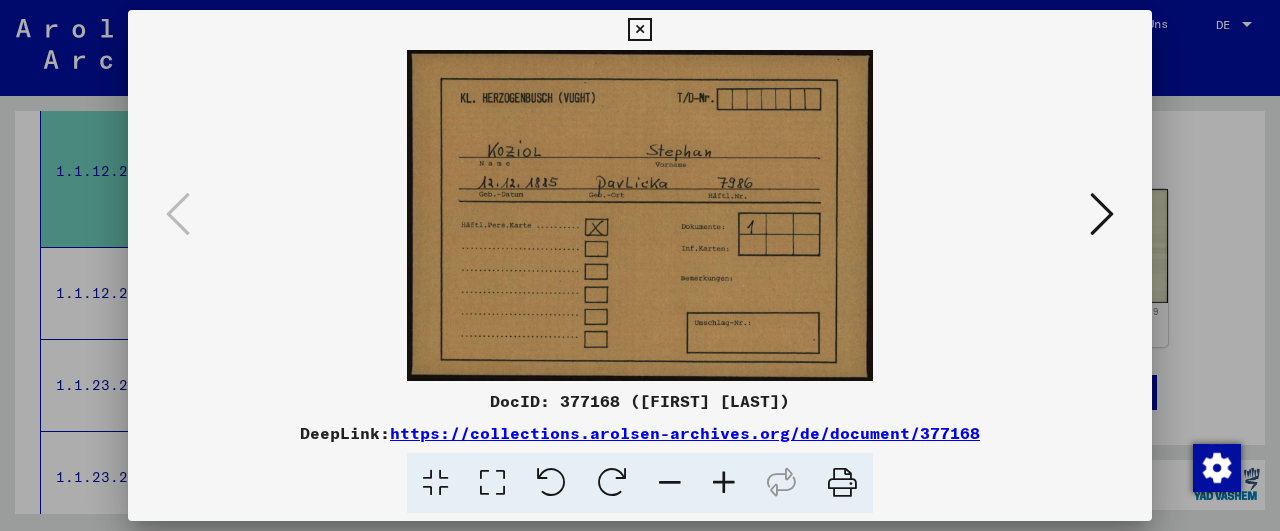 click at bounding box center [1102, 214] 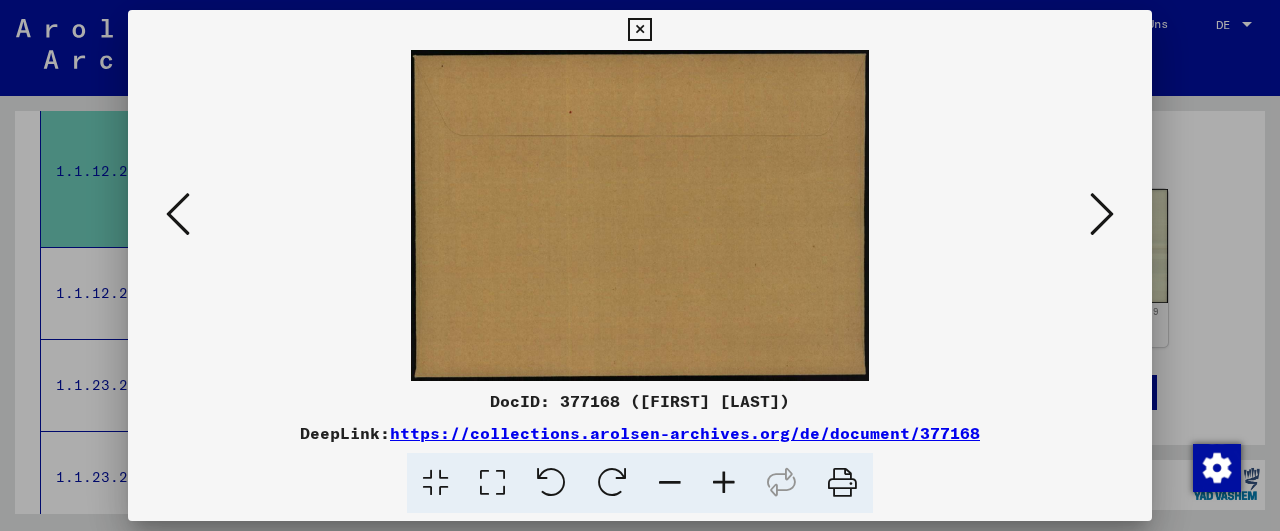 click at bounding box center [1102, 214] 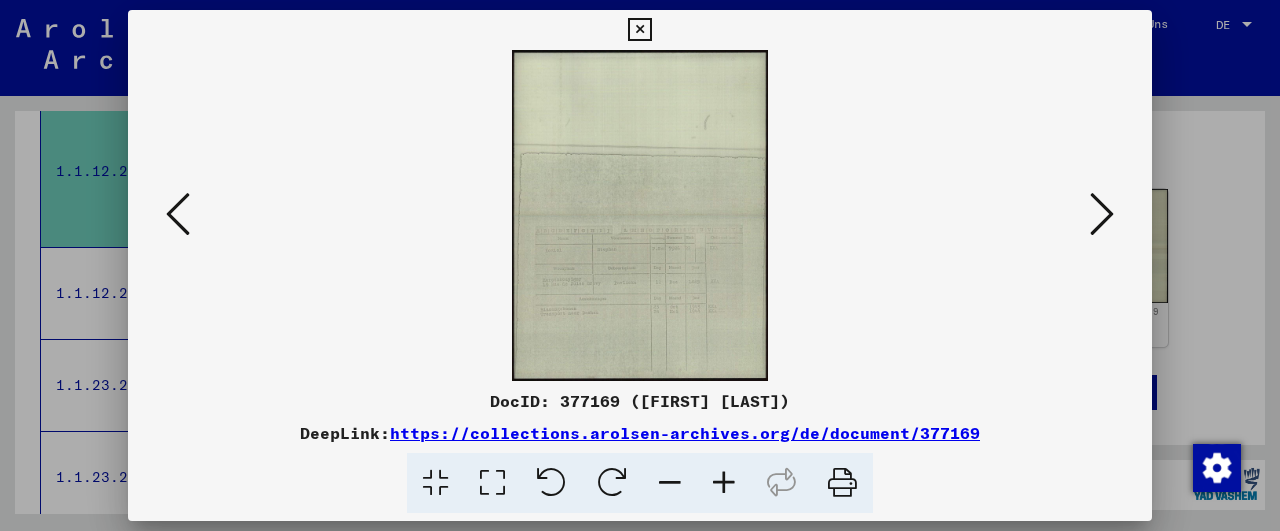 click at bounding box center [1102, 214] 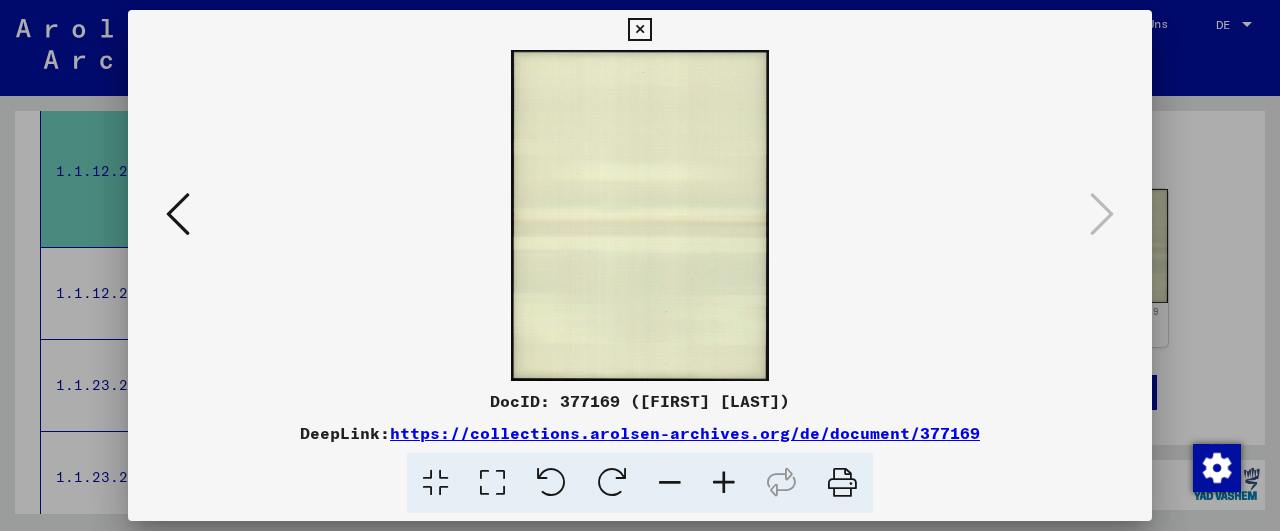 click at bounding box center (639, 30) 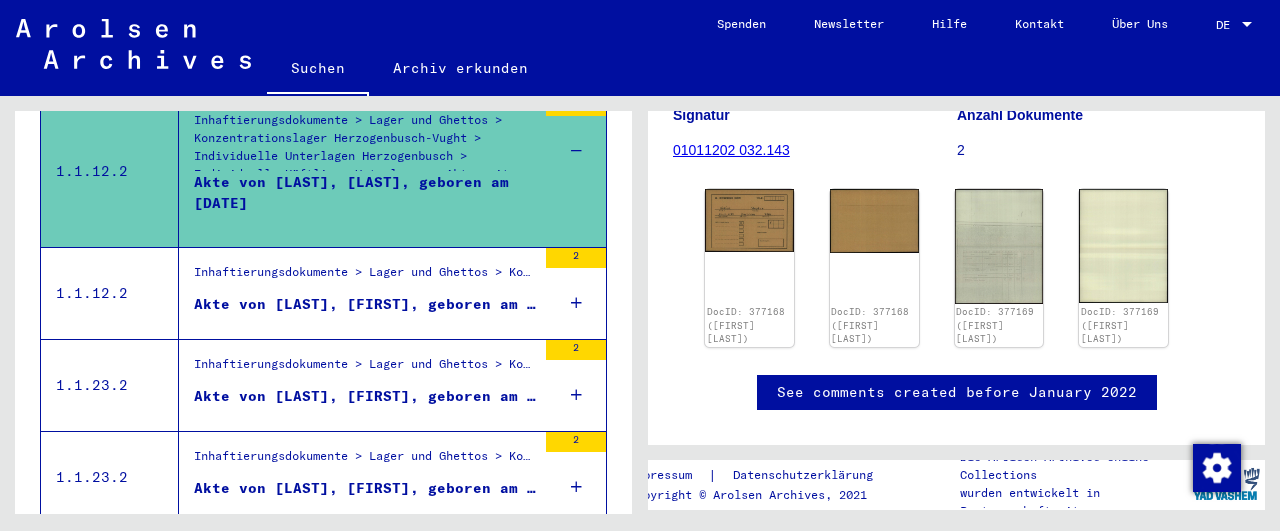 click on "Akte von [LAST], [FIRST], geboren am [DATE], geboren in [PLACE]" at bounding box center [365, 396] 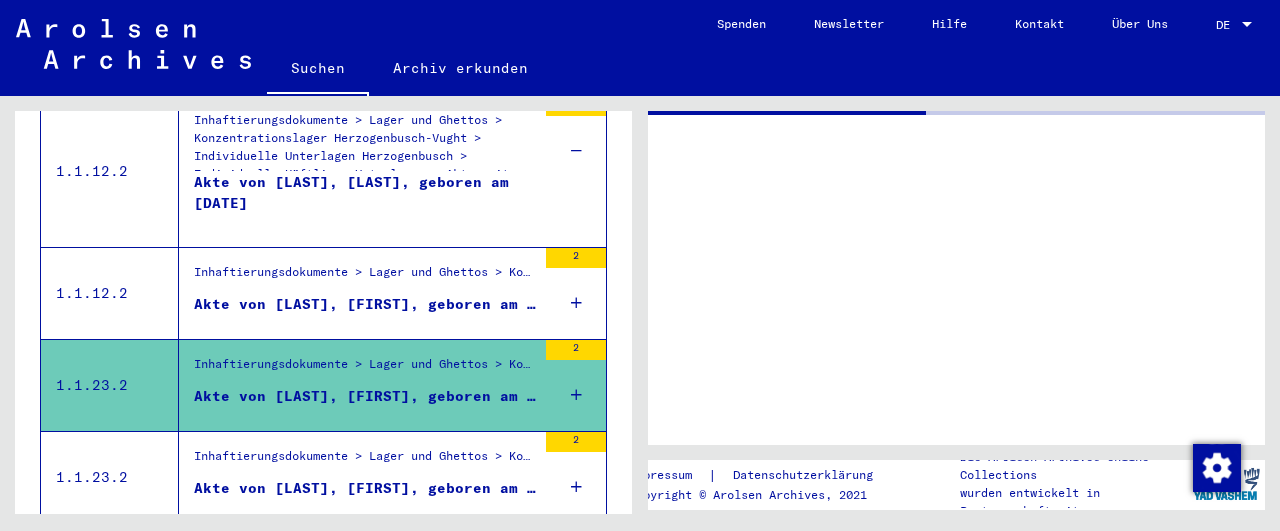 scroll, scrollTop: 0, scrollLeft: 0, axis: both 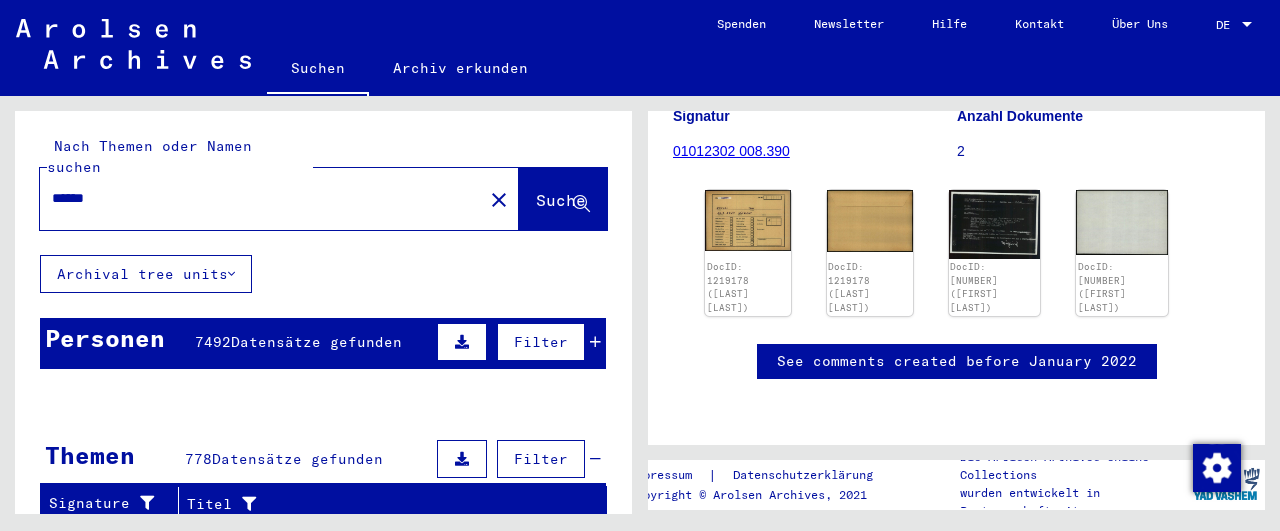 click on "******" at bounding box center (261, 198) 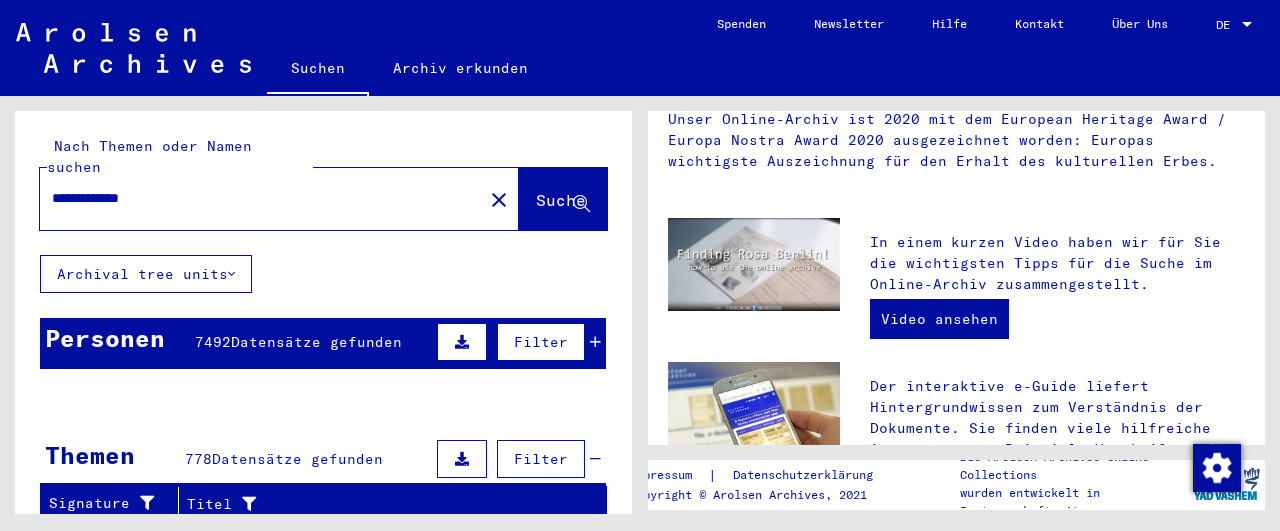 scroll, scrollTop: 0, scrollLeft: 0, axis: both 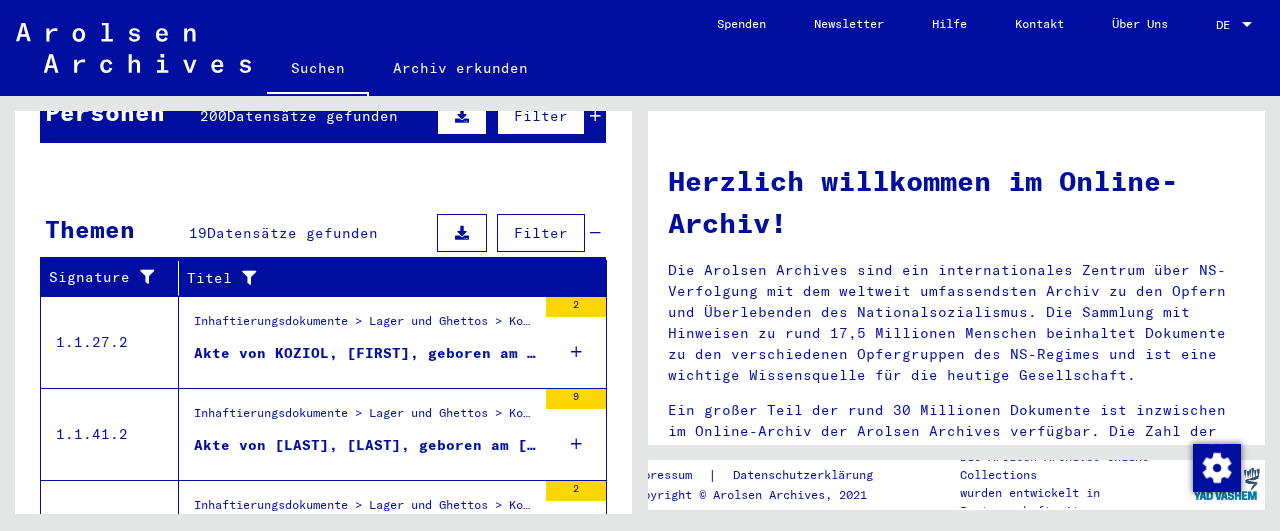 click on "Inhaftierungsdokumente > Lager und Ghettos > Konzentrationslager Mittelbau (Dora) > Konzentrationslager Mittelbau (Dora), Einzelpersonen-bezogene Unterlagen > Individuelle Häftlings Unterlagen - KL Mittelbau (Dora) > Akten mit Namen ab KOWAL" at bounding box center [365, 326] 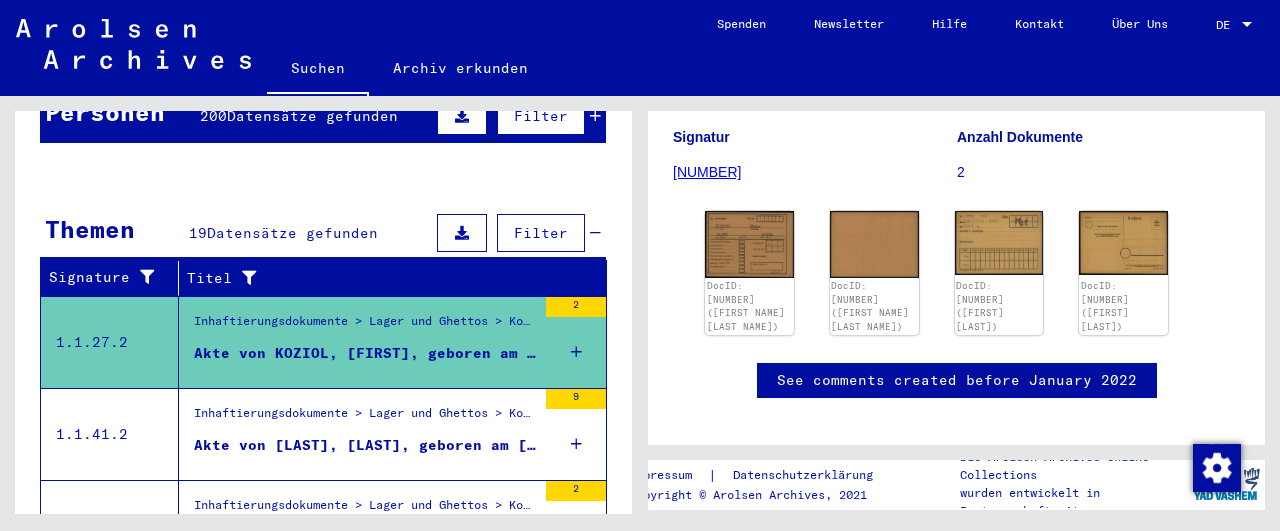 scroll, scrollTop: 336, scrollLeft: 0, axis: vertical 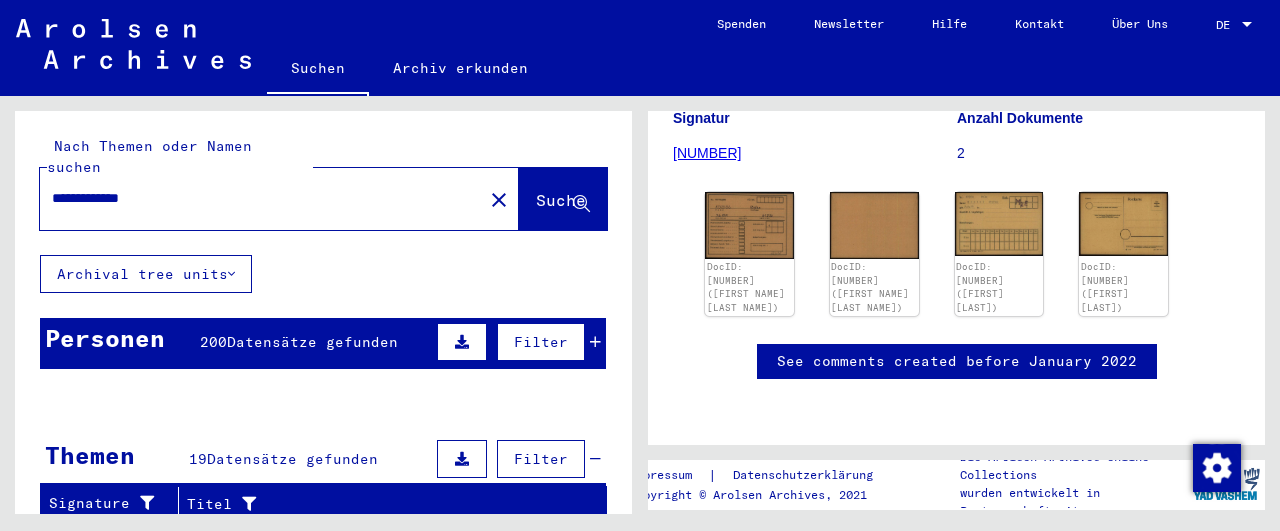 drag, startPoint x: 103, startPoint y: 177, endPoint x: 66, endPoint y: 175, distance: 37.054016 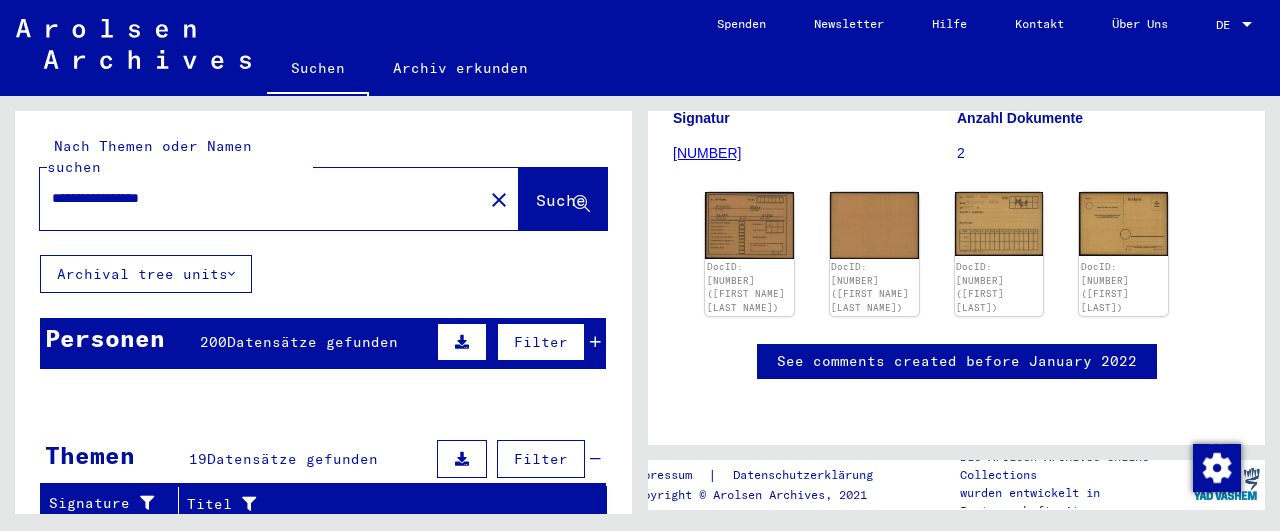 type on "**********" 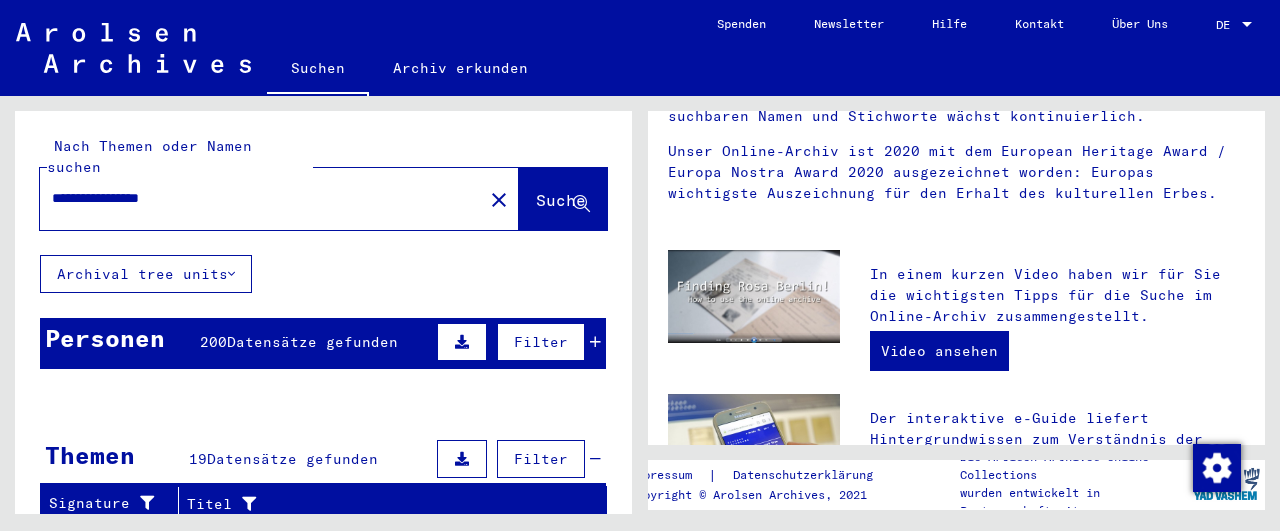 scroll, scrollTop: 0, scrollLeft: 0, axis: both 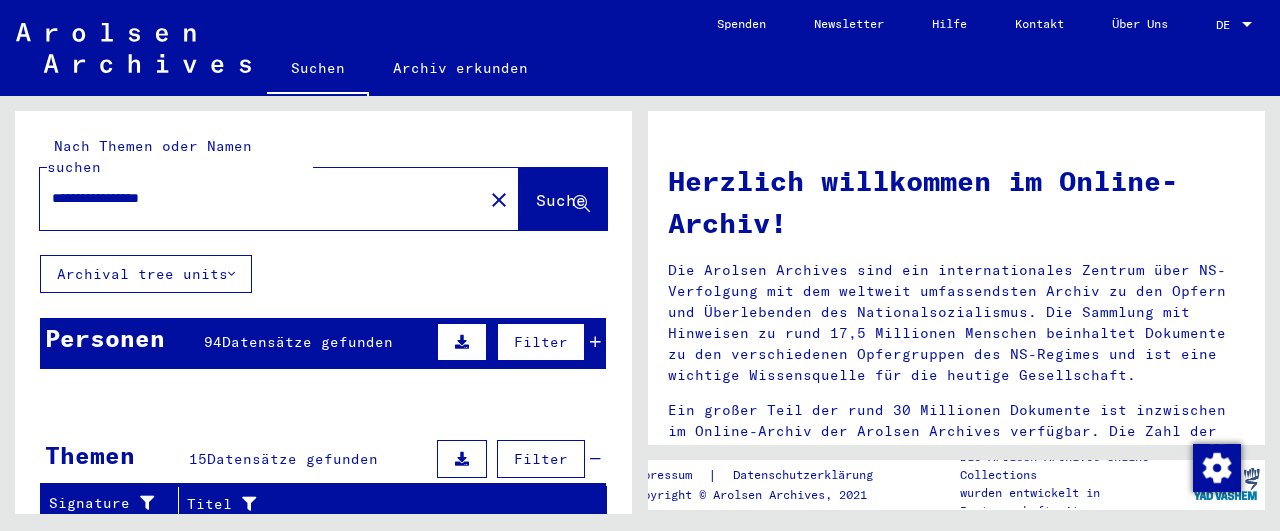 click on "**********" 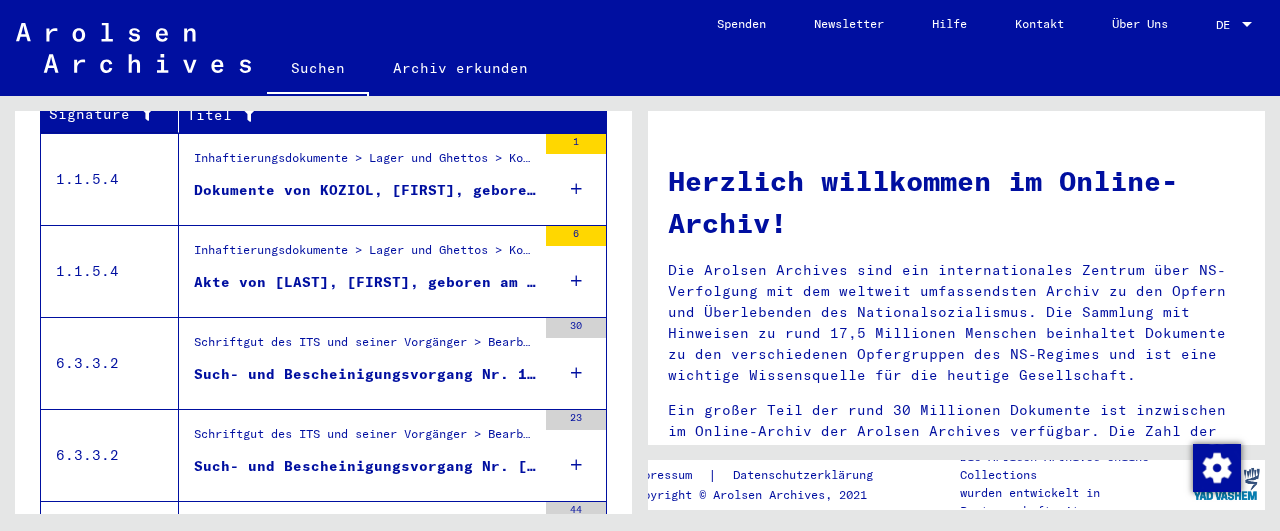 scroll, scrollTop: 407, scrollLeft: 0, axis: vertical 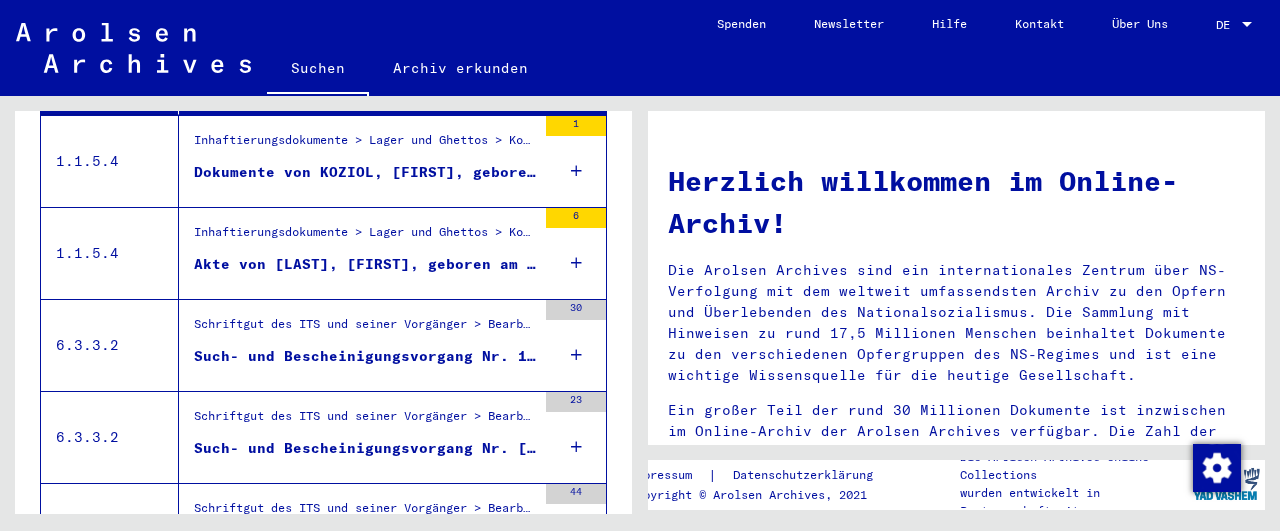 click on "Dokumente von KOZIOL, [FIRST], geboren am [DATE]" at bounding box center (365, 177) 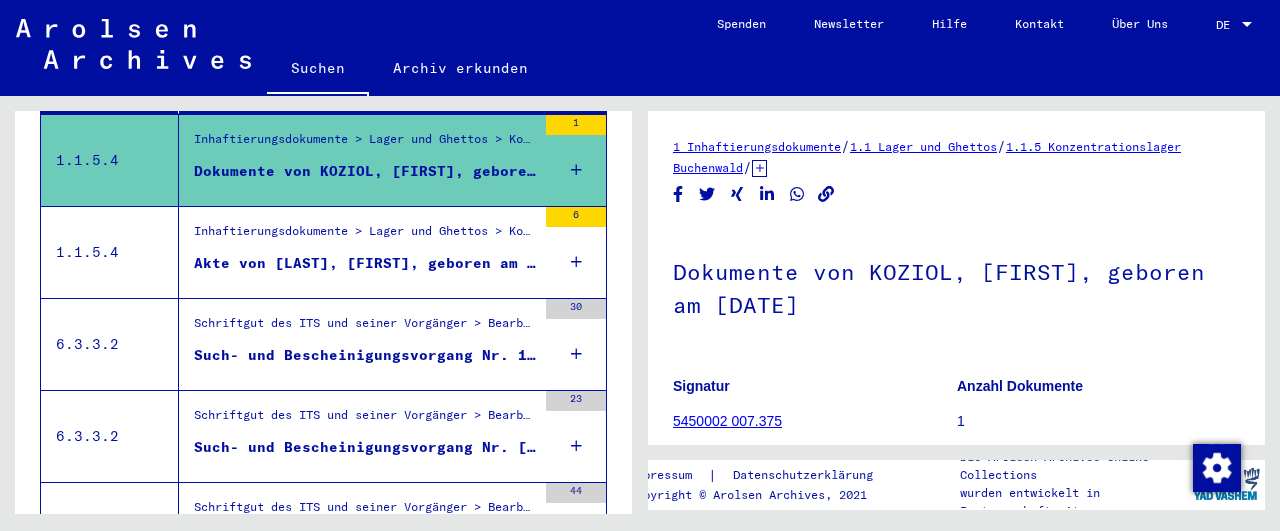 click on "Alle Ergebnisse anzeigen" at bounding box center (323, 298) 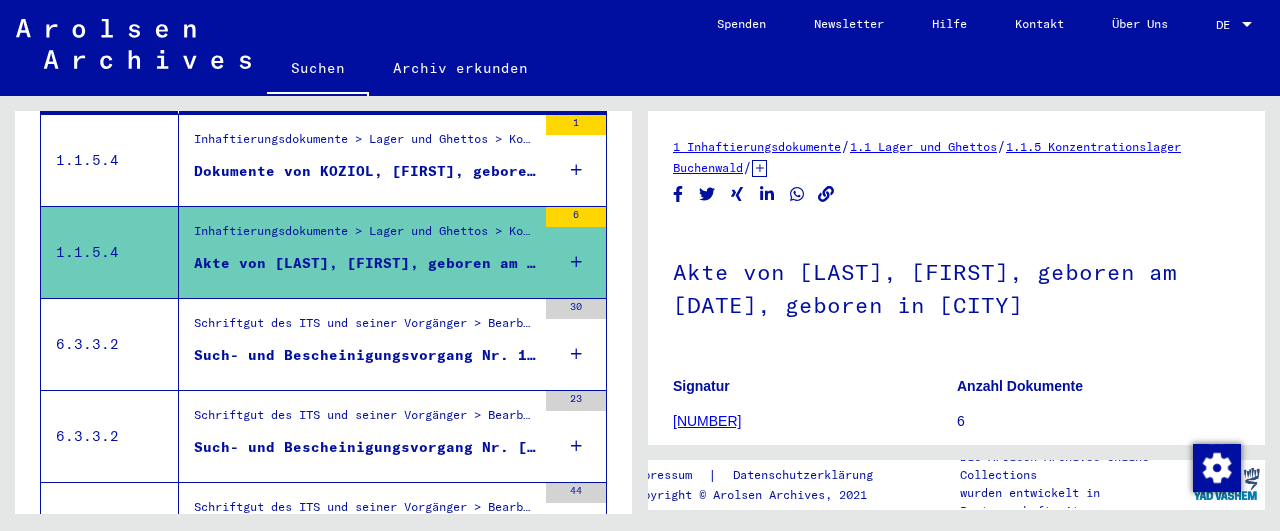click on "Schriftgut des ITS und seiner Vorgänger > Bearbeitung von Anfragen > Fallbezogene Akten des ITS ab 1947 > T/D-Fallablage > Such- und Bescheinigungsvorgänge mit den (T/D-) Nummern von 1.250.000 bis 1.499.999 > Such- und Bescheinigungsvorgänge mit den (T/D-) Nummern von 1.258.000 bis 1.258.499" at bounding box center (365, 328) 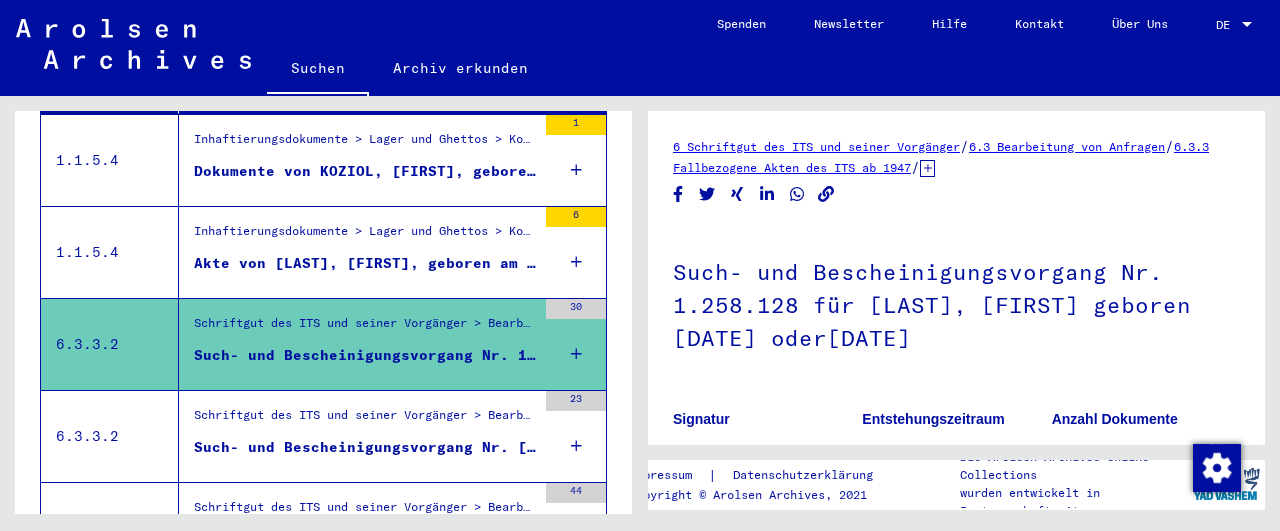 click on "Such- und Bescheinigungsvorgang Nr. [NUMBER] für [LAST NAME], [FIRST NAME] geboren [DATE]" at bounding box center [365, 447] 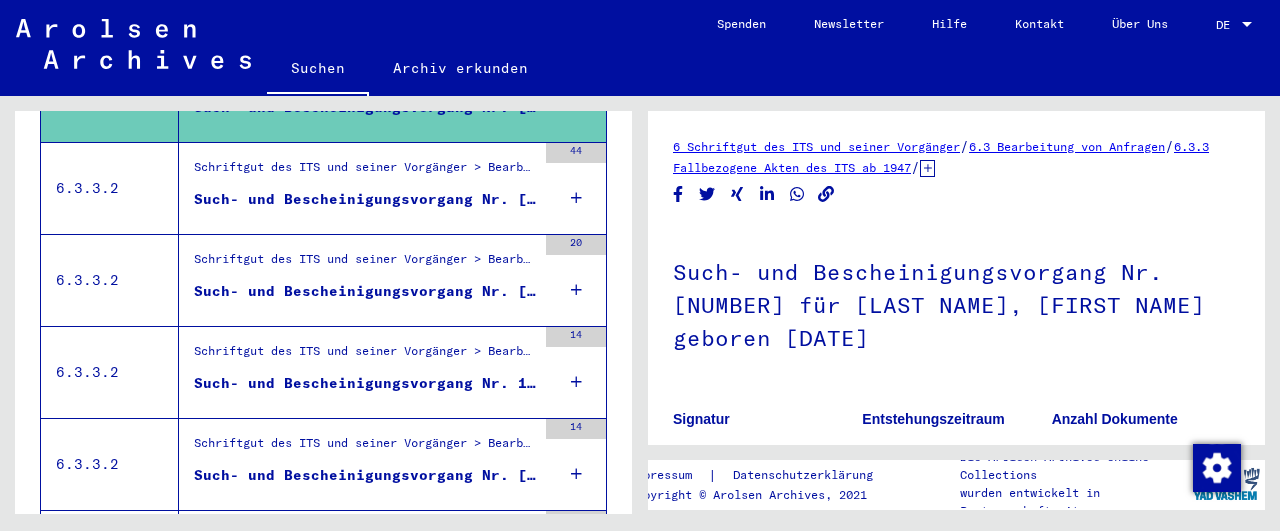 scroll, scrollTop: 792, scrollLeft: 0, axis: vertical 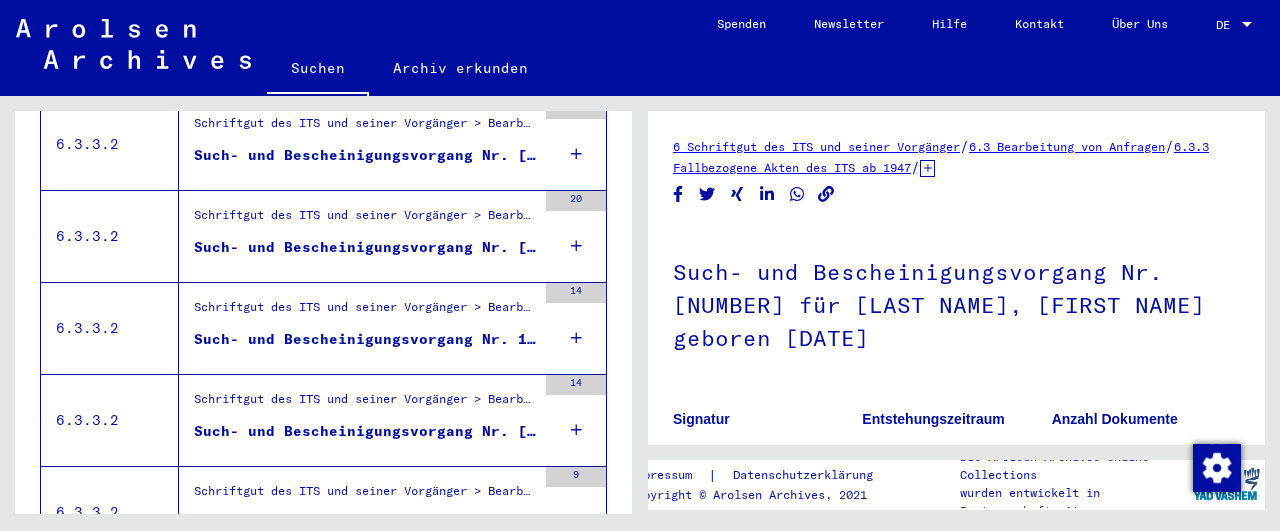 click on "Such- und Bescheinigungsvorgang Nr. [NUMBER] für [LAST], [FIRST] geboren [DATE]" at bounding box center [365, 155] 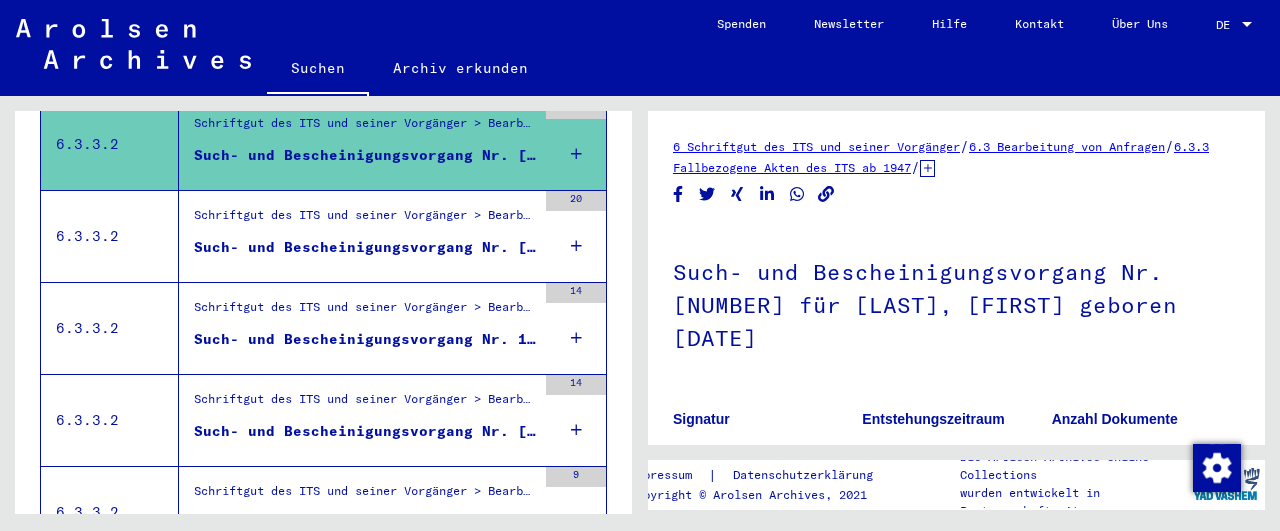click on "Such- und Bescheinigungsvorgang Nr. [NUMBER] für [LAST], [FIRST] geboren [DATE]" at bounding box center [365, 247] 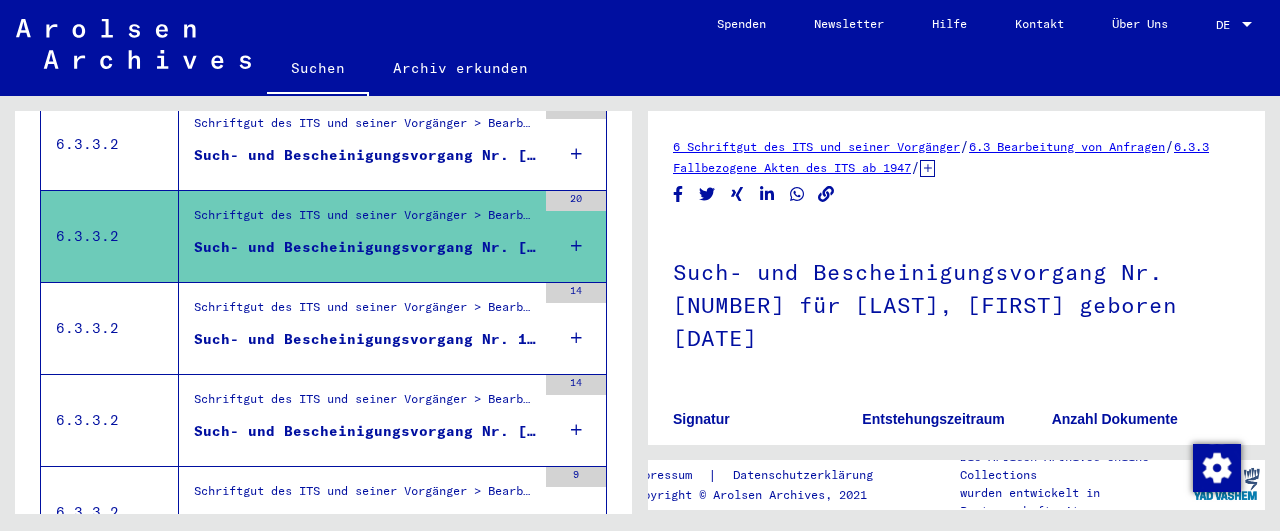 click on "Such- und Bescheinigungsvorgang Nr. 1.378.437 für [LAST], [FIRST] geboren [DATE]" at bounding box center [365, 339] 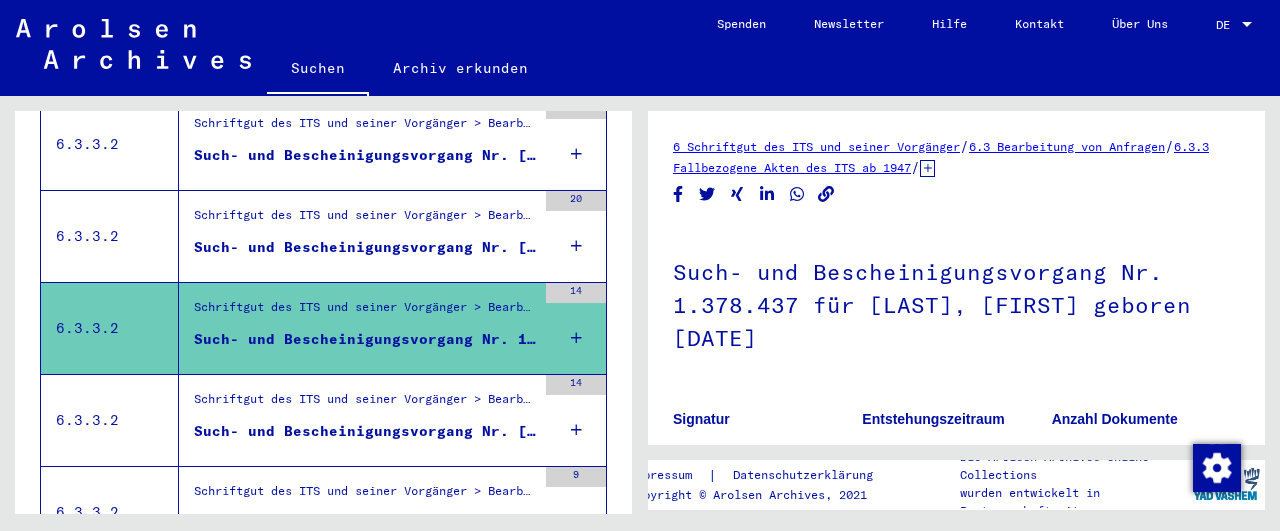 click on "Such- und Bescheinigungsvorgang Nr. [NUMBER] für [LAST NAME], [FIRST NAME] geboren [DATE]" at bounding box center [365, 431] 